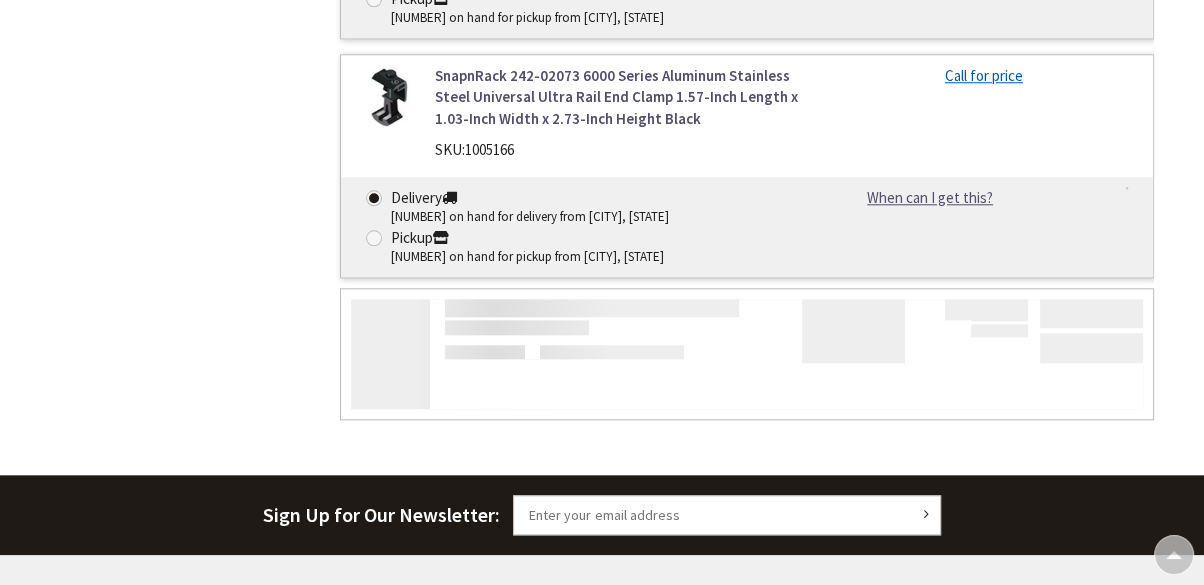 scroll, scrollTop: 1865, scrollLeft: 0, axis: vertical 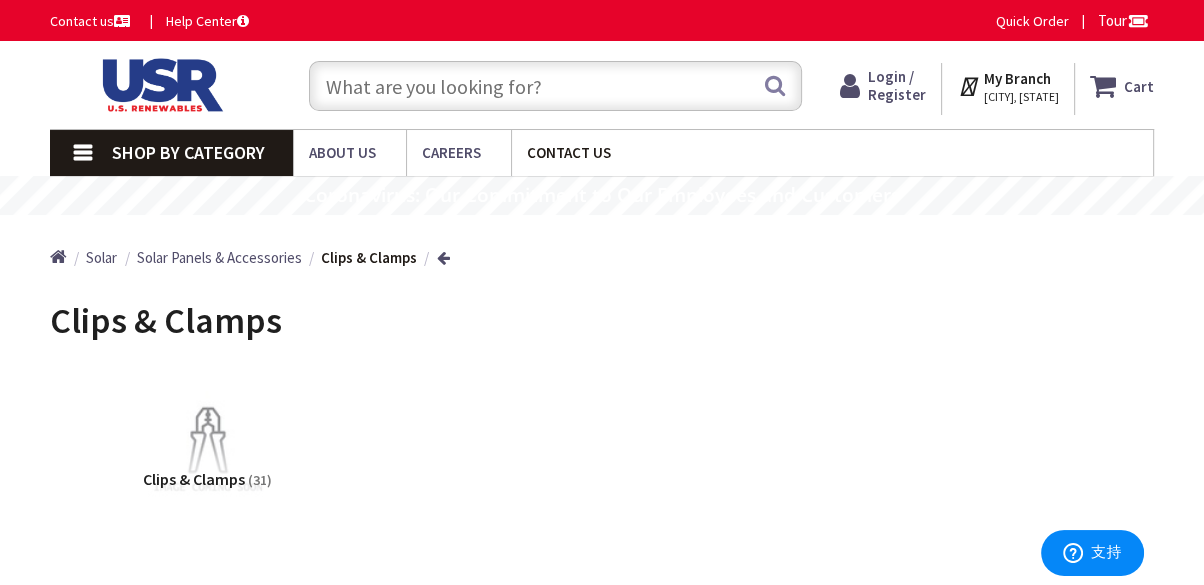 click on "Contact Us" at bounding box center (569, 152) 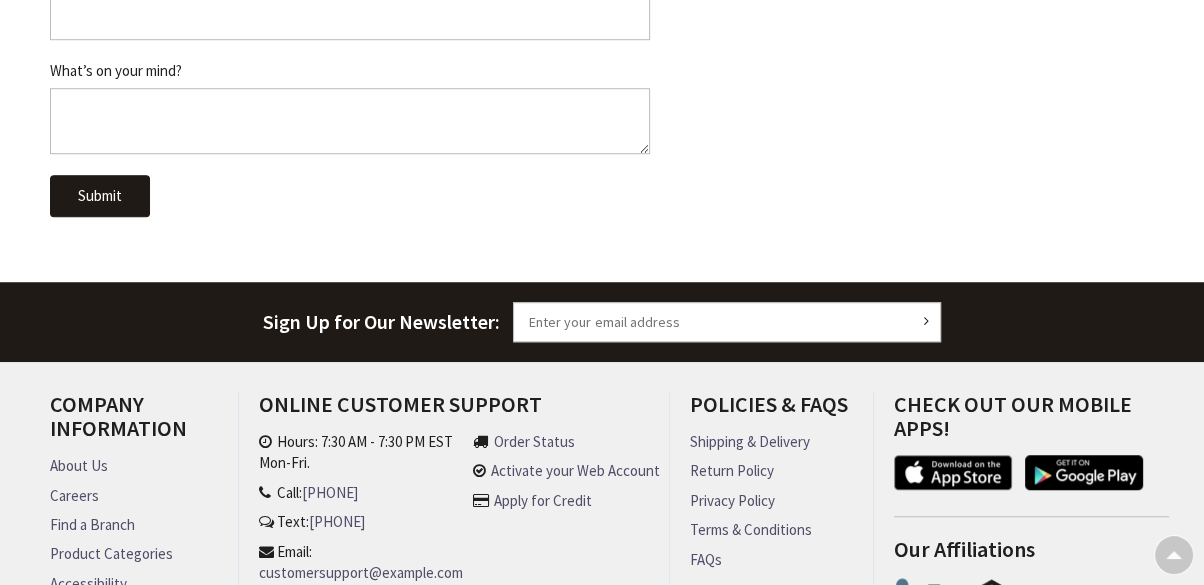scroll, scrollTop: 1258, scrollLeft: 0, axis: vertical 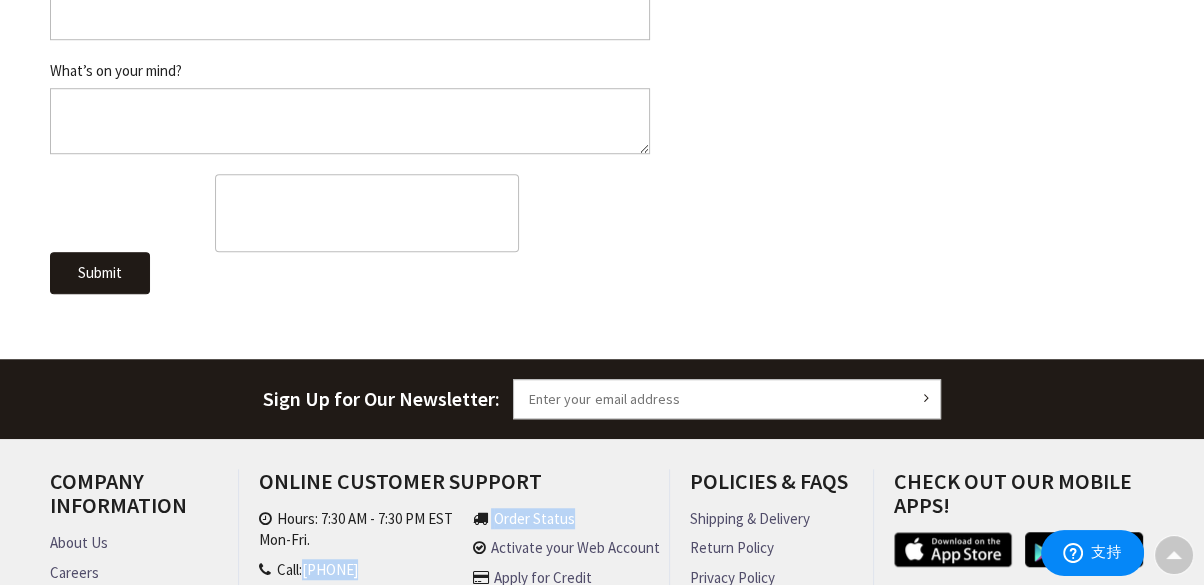 drag, startPoint x: 561, startPoint y: 548, endPoint x: 317, endPoint y: 537, distance: 244.24782 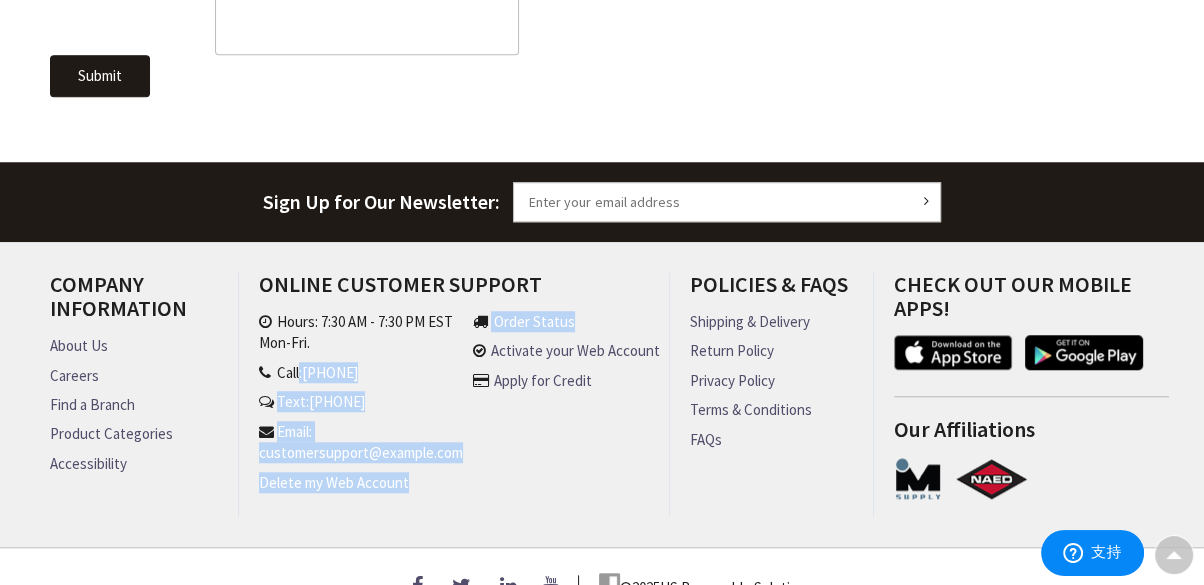 scroll, scrollTop: 1458, scrollLeft: 0, axis: vertical 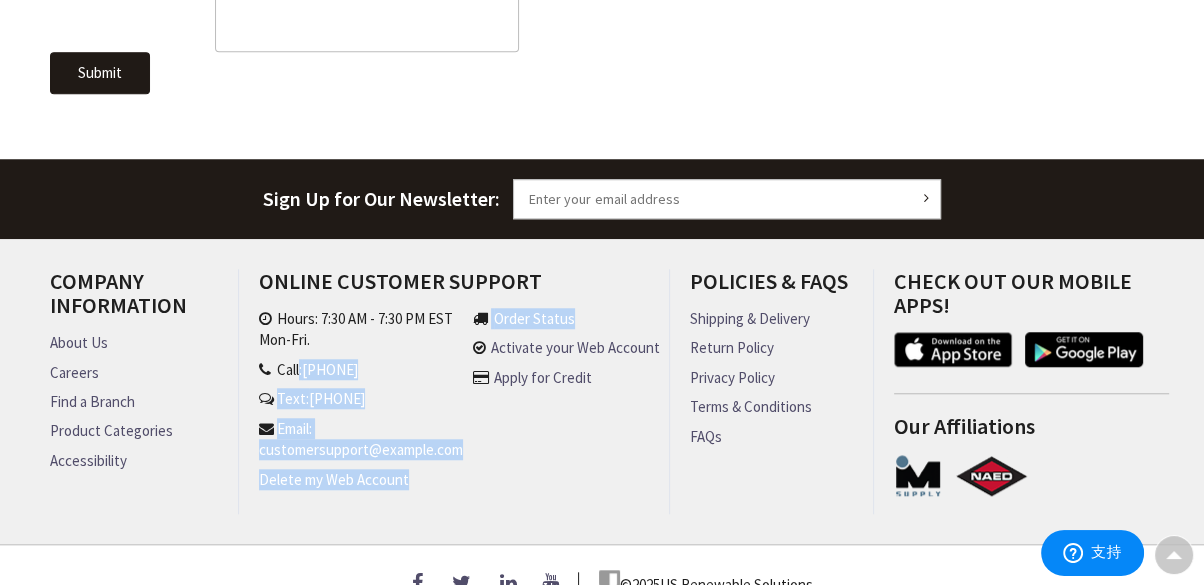 click on "Email:  customersupport@usrenewablesolutions.com" at bounding box center [361, 439] 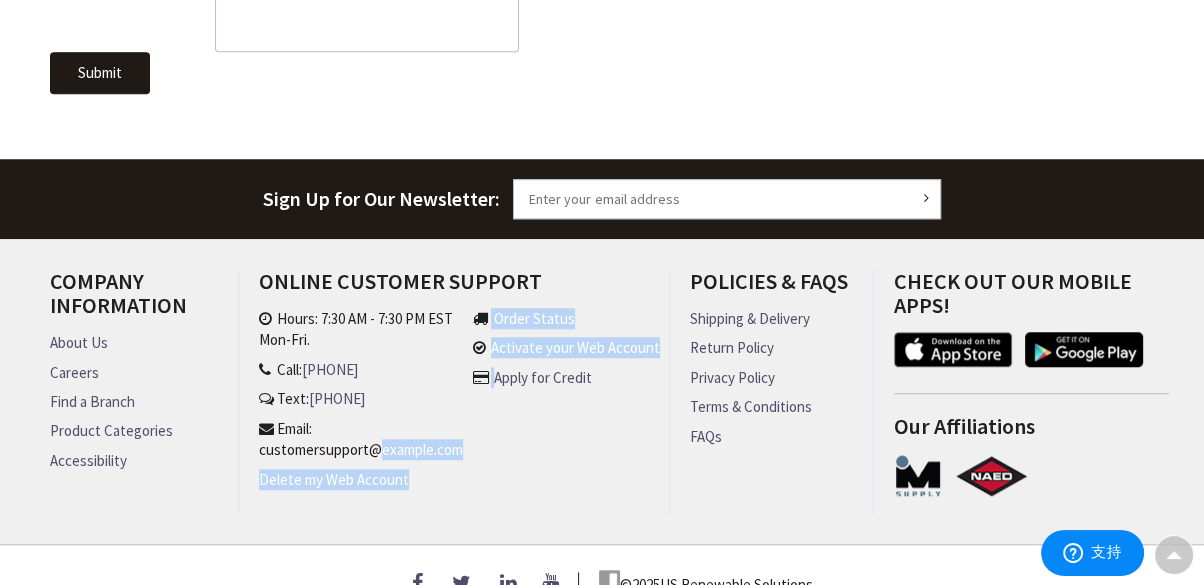 drag, startPoint x: 560, startPoint y: 429, endPoint x: 375, endPoint y: 426, distance: 185.02432 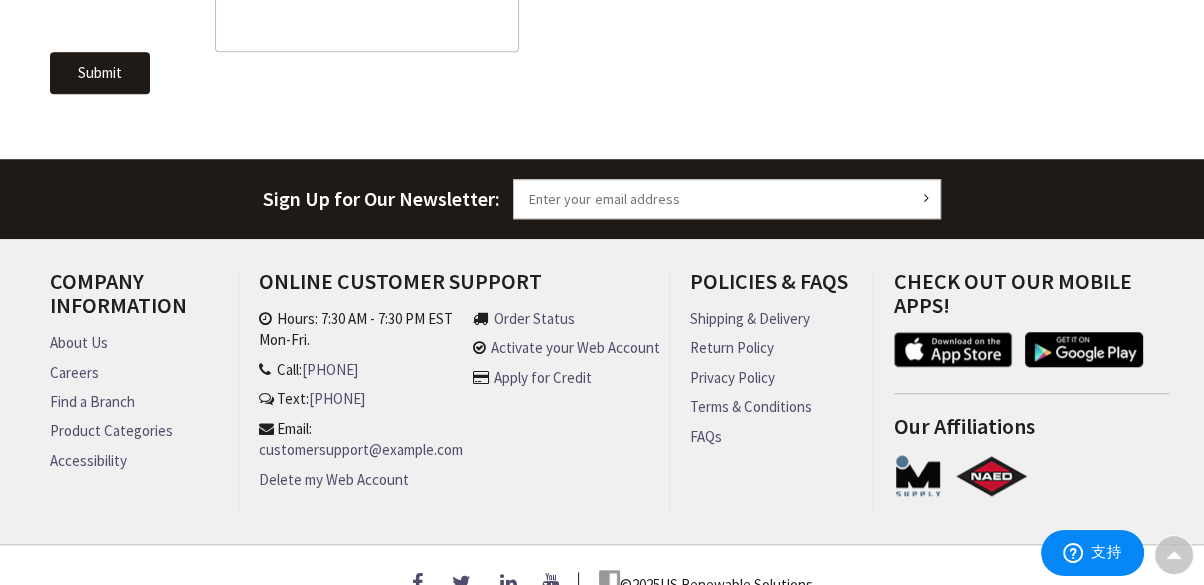 click on "Text:  866-662-3939" at bounding box center [361, 398] 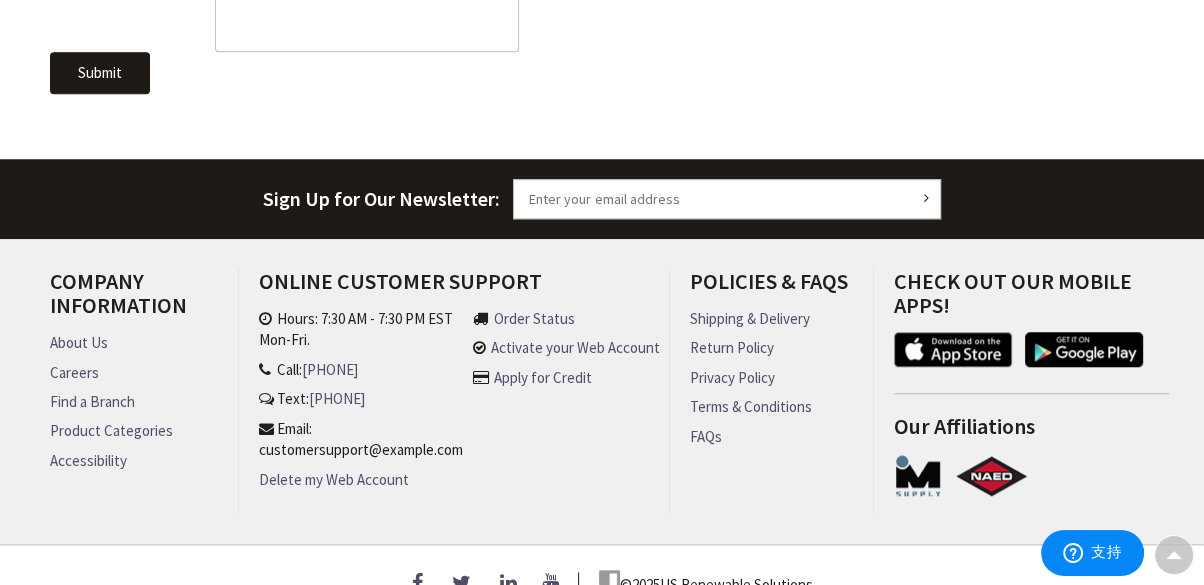 drag, startPoint x: 415, startPoint y: 396, endPoint x: 547, endPoint y: 425, distance: 135.14807 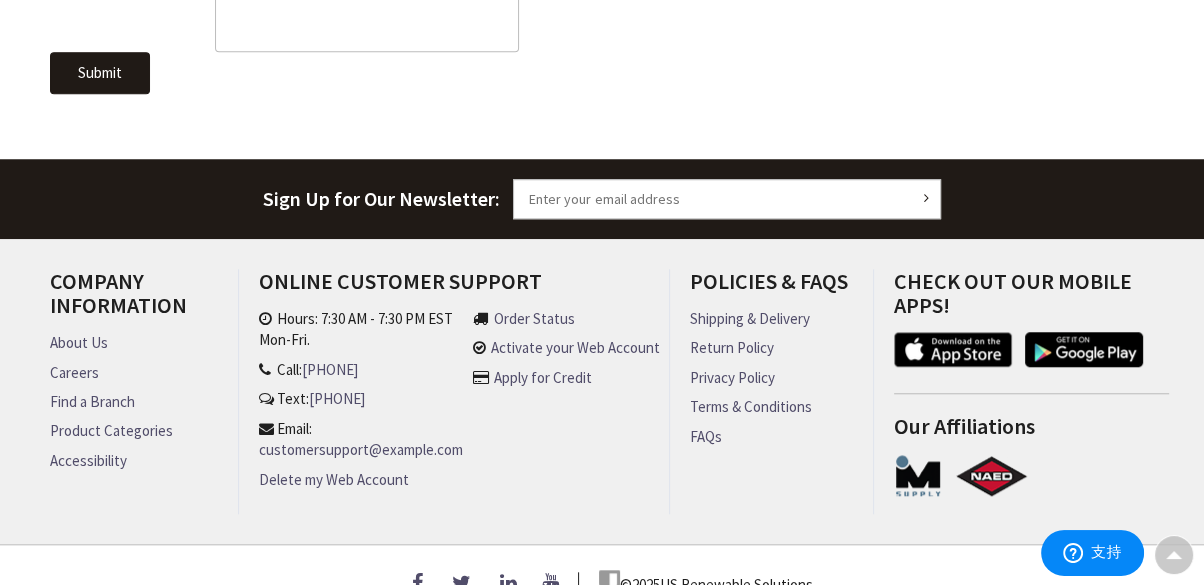 copy on "[EMAIL]" 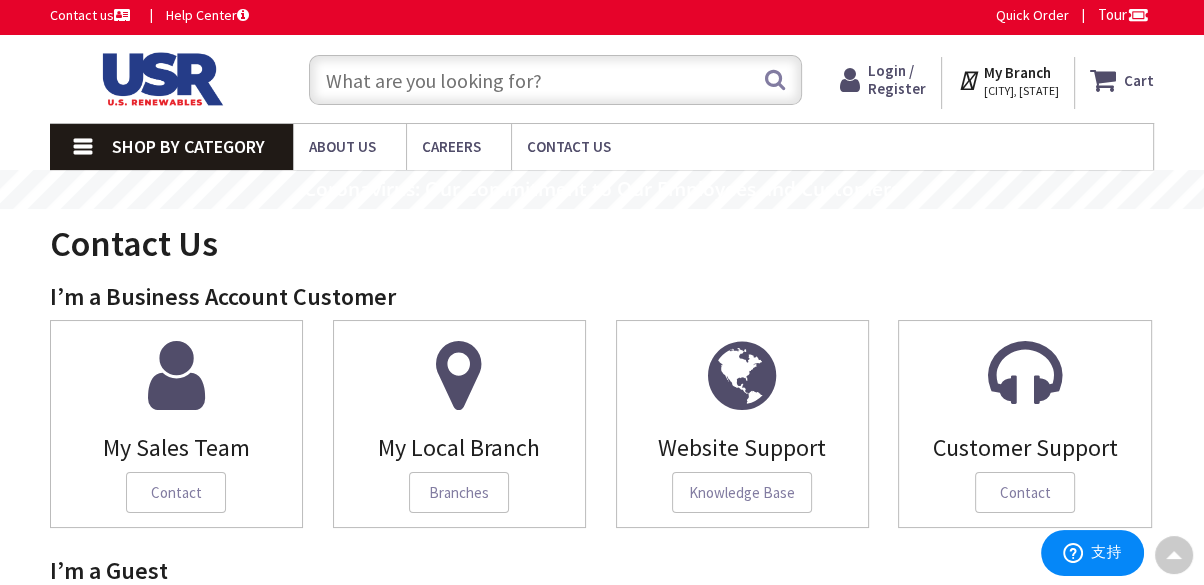 scroll, scrollTop: 0, scrollLeft: 0, axis: both 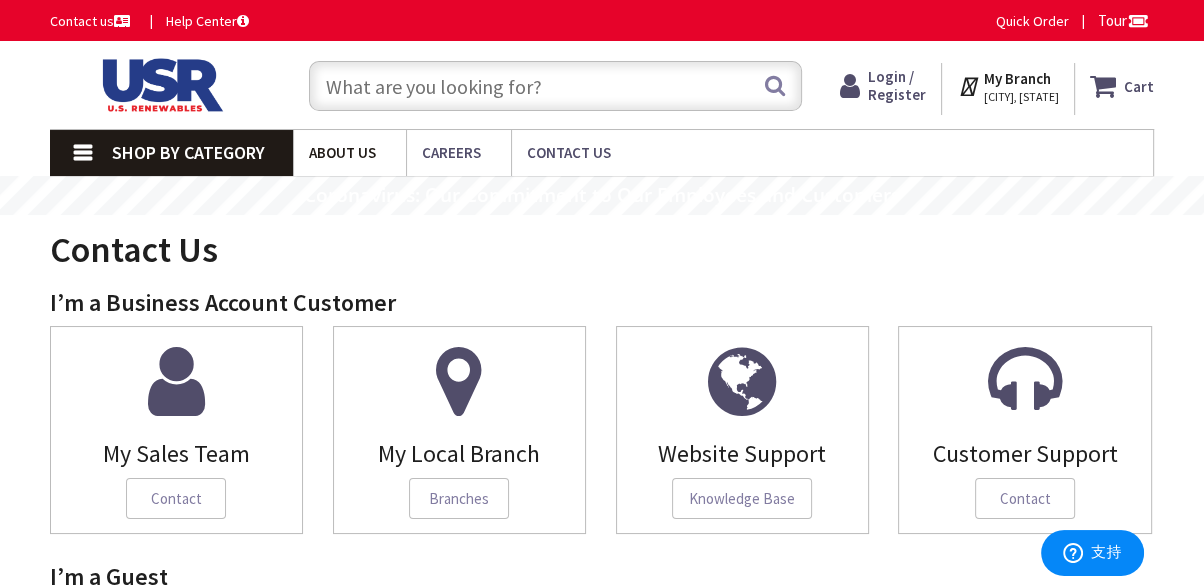 click on "About Us" at bounding box center [349, 152] 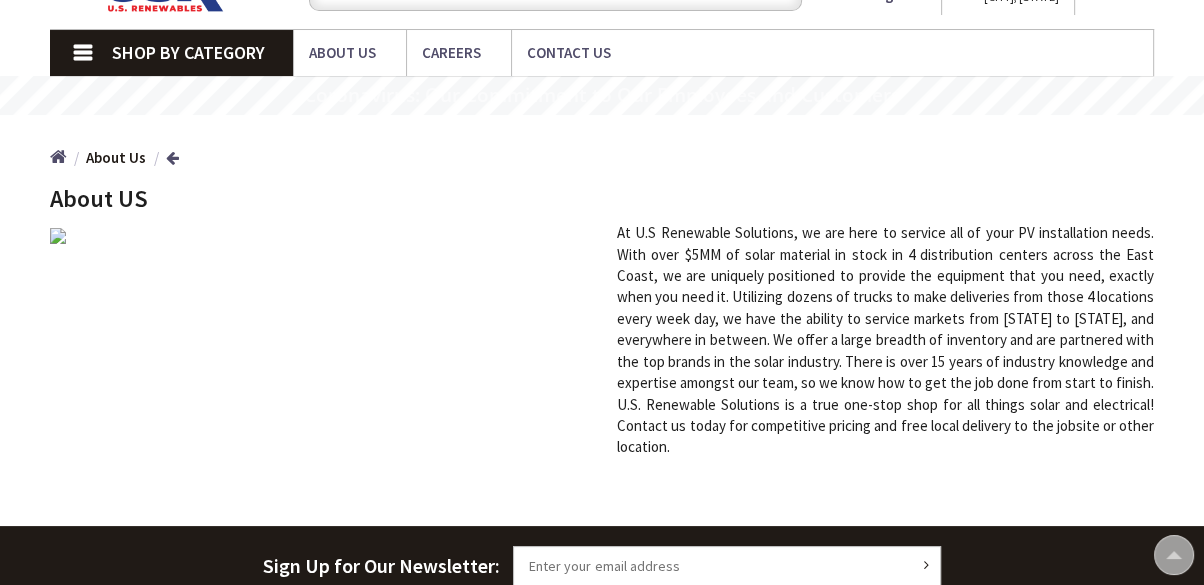 scroll, scrollTop: 100, scrollLeft: 0, axis: vertical 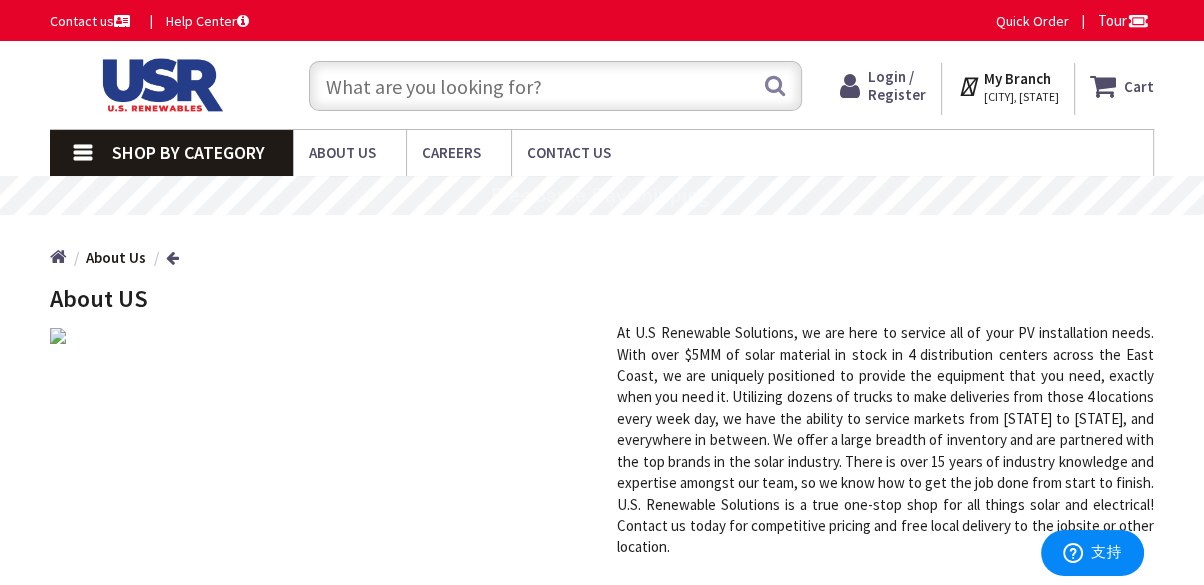 click on "Shop By Category" at bounding box center [188, 152] 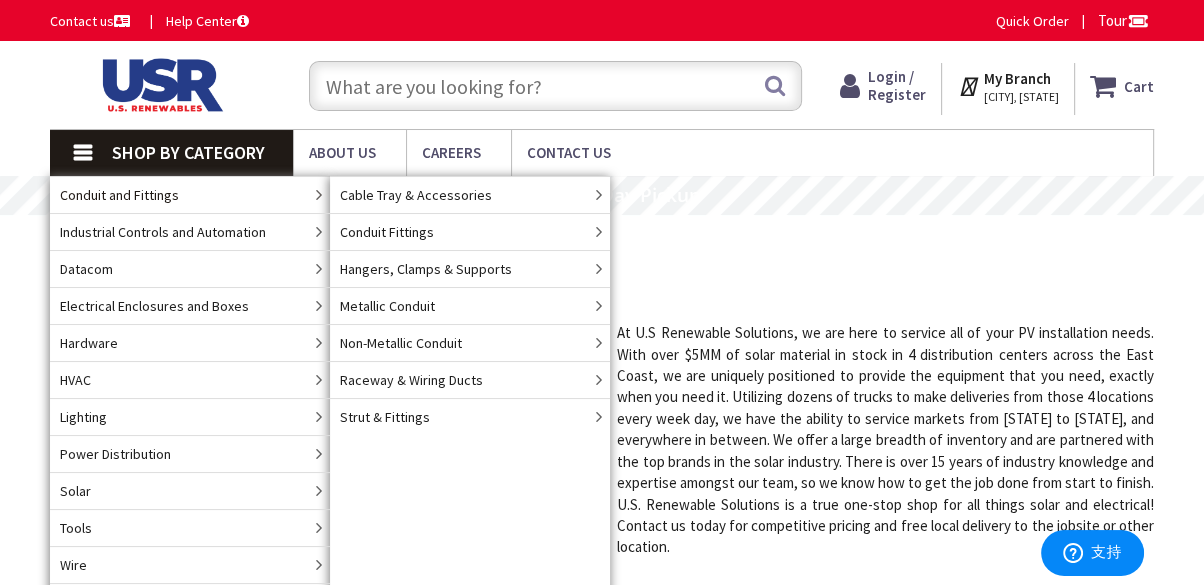 click on "Conduit and Fittings" at bounding box center (119, 195) 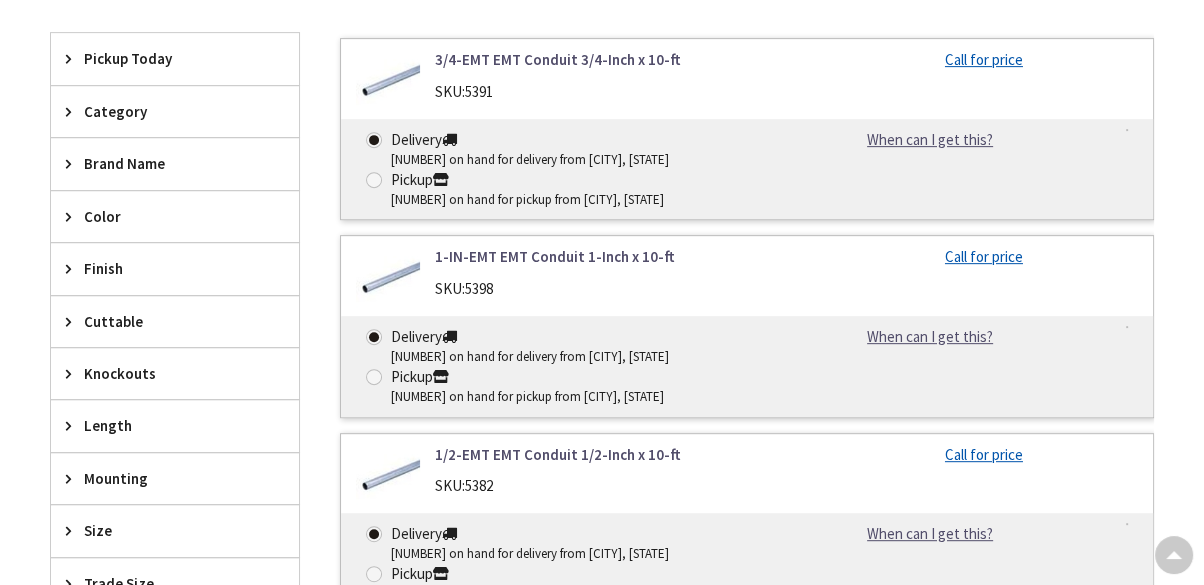 scroll, scrollTop: 0, scrollLeft: 0, axis: both 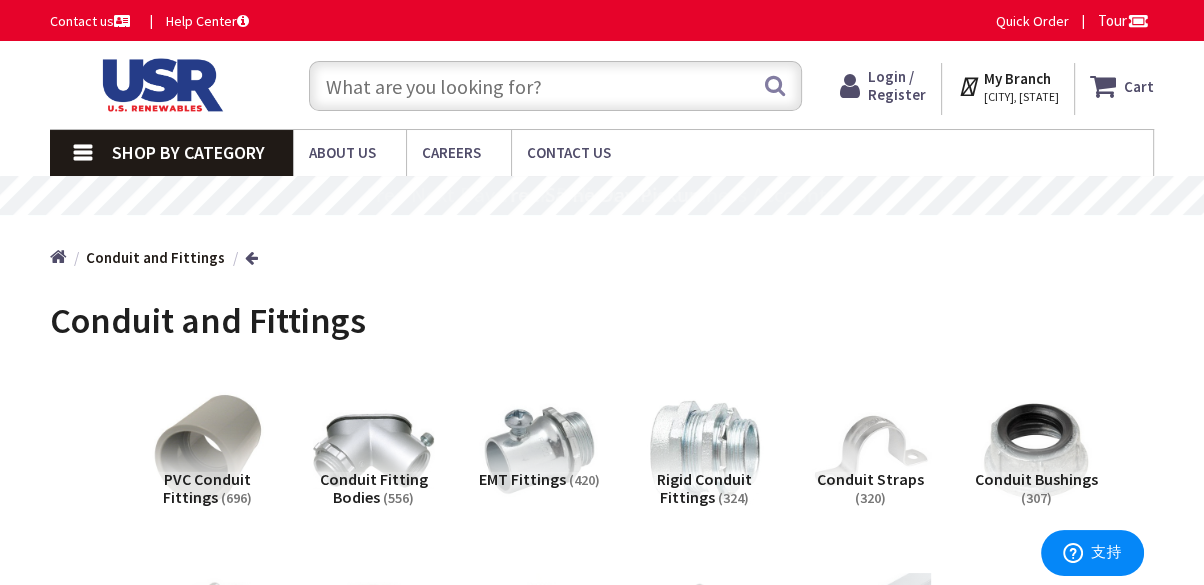 click on "Shop By Category
Conduit and Fittings Cable Tray & Accessories Cable Trays Cable Tray Fittings & Accessories Conduit Fittings Combination Fittings Conduit Bushings Conduit Fitting Bodies Conduit Lock Nuts Conduit Nipples Conduit Reducing Washers Covers & Gaskets EMT Fittings ENT & Innerduct Fittings Expansion Fittings Flex Fittings Hazardous Location Fittings Liquid Tight Fittings PVC Coated Conduit Fittings PVC Conduit Fittings Rigid Conduit Fittings Drains & Breathers Service Entrance Fittings Metal Clad Fittings Hangers, Clamps & Supports Conduit Clips & Clamps Conduit Spacers Conduit Straps Hangers Beam Clamps Supports Metallic Conduit Flexible Metallic Conduit Electrical Metallic Conduit (EMT) Intermediate Metallic Conduit (IMC) PVC Coated Conduit Rigid Metallic Conduit (RMC) Liquidtight Metallic Conduit (LTMC) Non-Metallic Conduit Flexible Non-Metallic Conduit Electrical Non-Metallic Tubing (ENT) PVC Conduit Ropes" at bounding box center (602, 152) 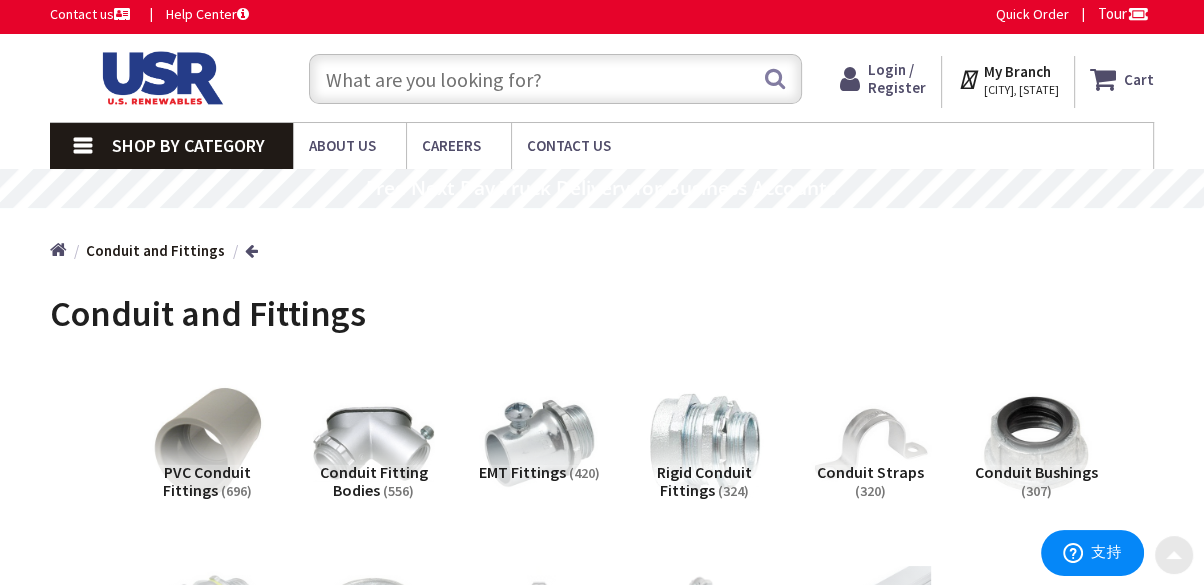 scroll, scrollTop: 1, scrollLeft: 0, axis: vertical 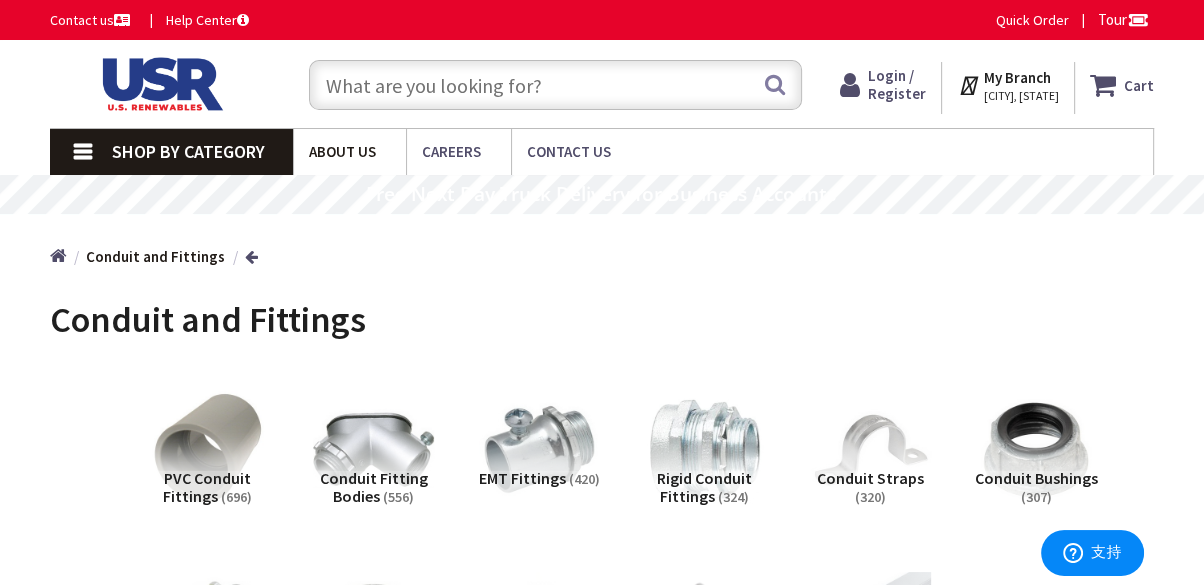 click on "About Us" at bounding box center (349, 151) 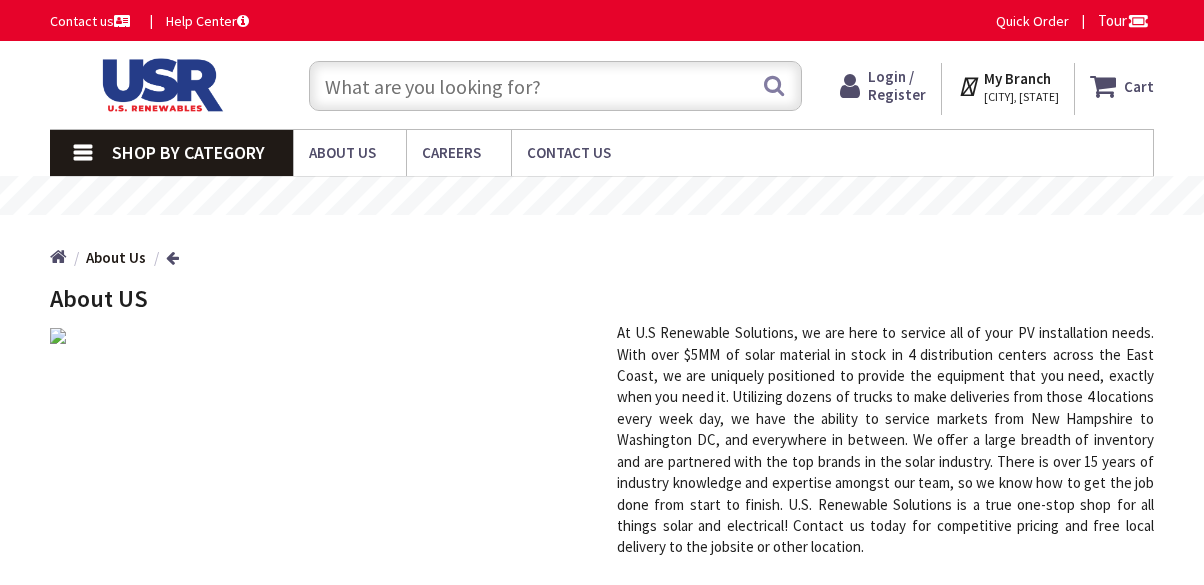 scroll, scrollTop: 0, scrollLeft: 0, axis: both 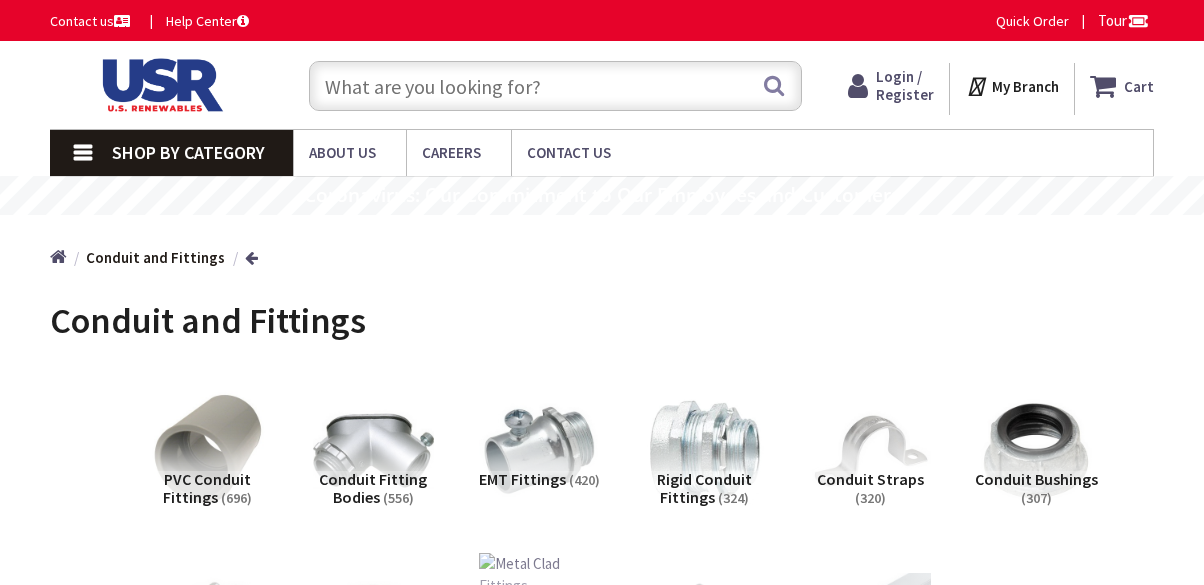 type on "Staatspark Karlsaue, Tempel, 34121 Kassel, Germany" 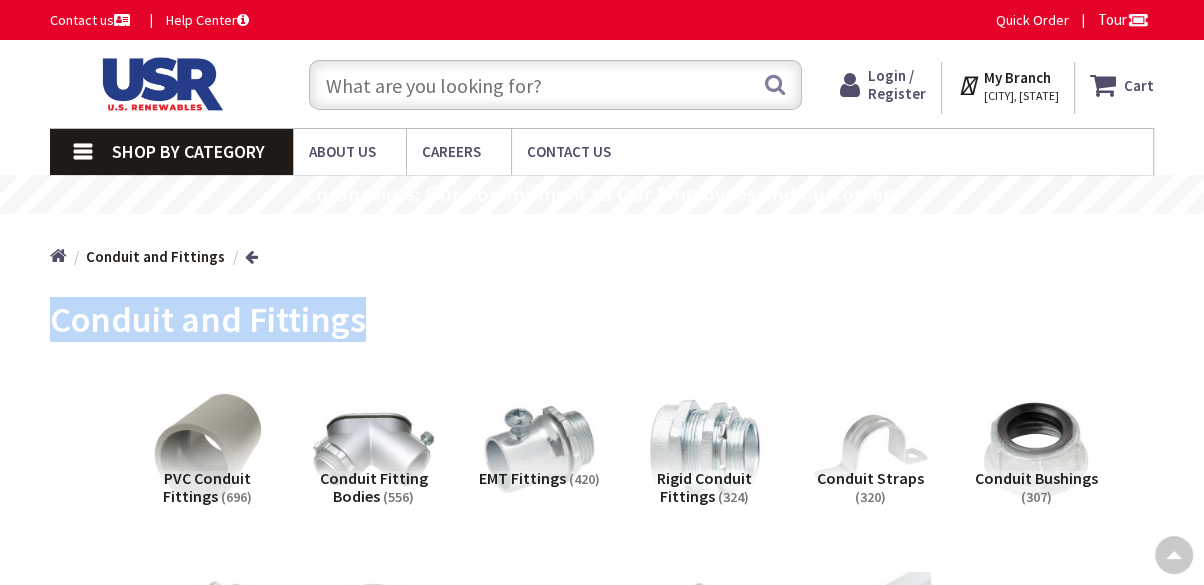 scroll, scrollTop: 101, scrollLeft: 0, axis: vertical 